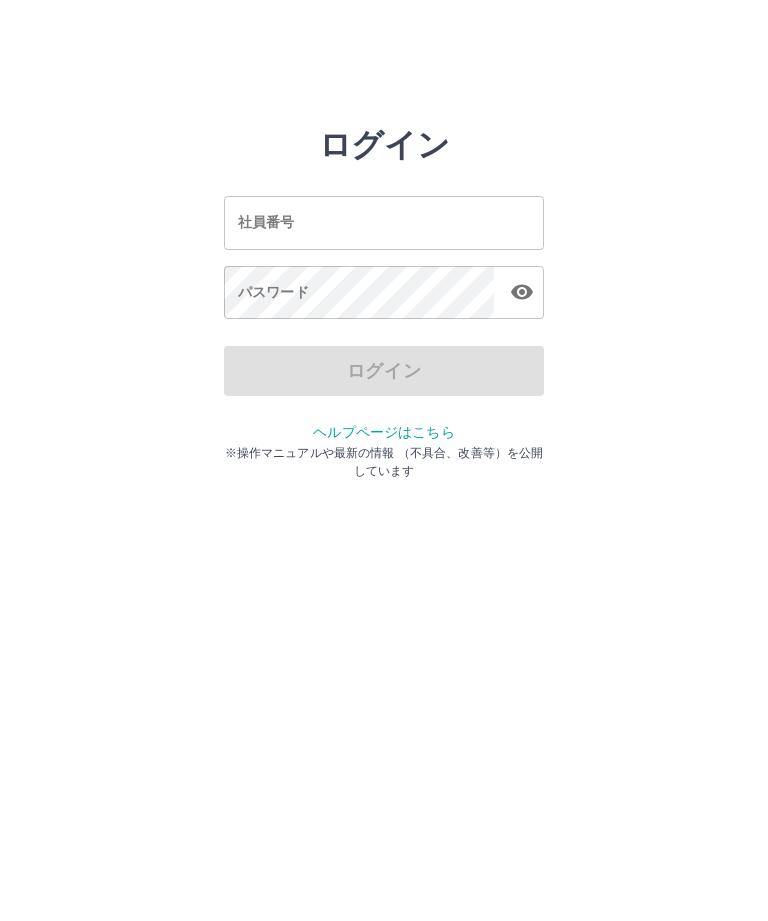 scroll, scrollTop: 0, scrollLeft: 0, axis: both 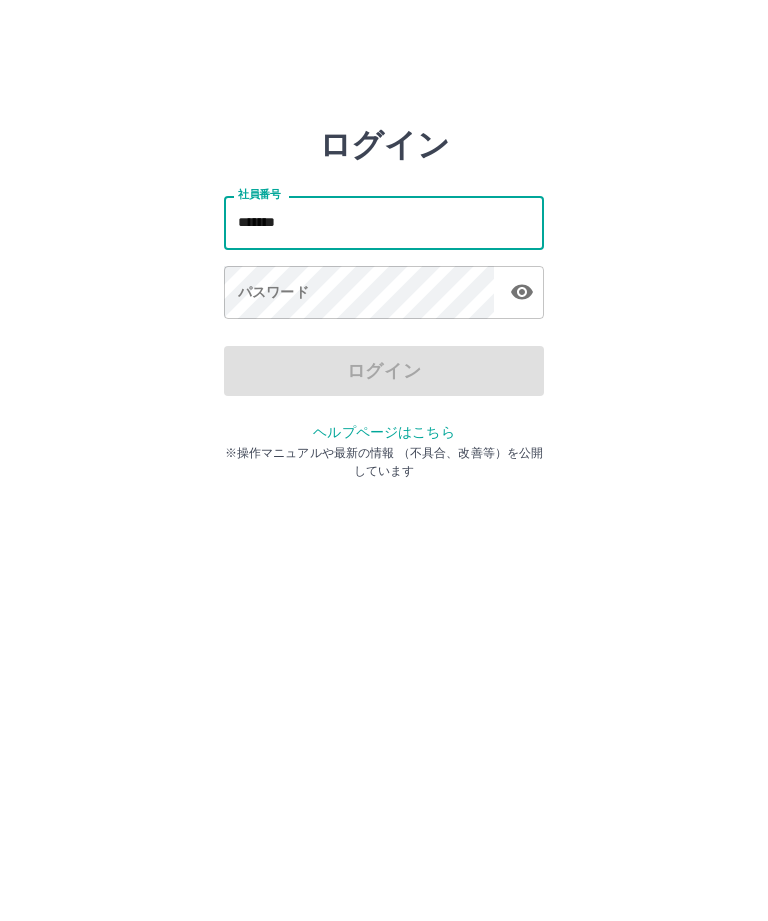 type on "*******" 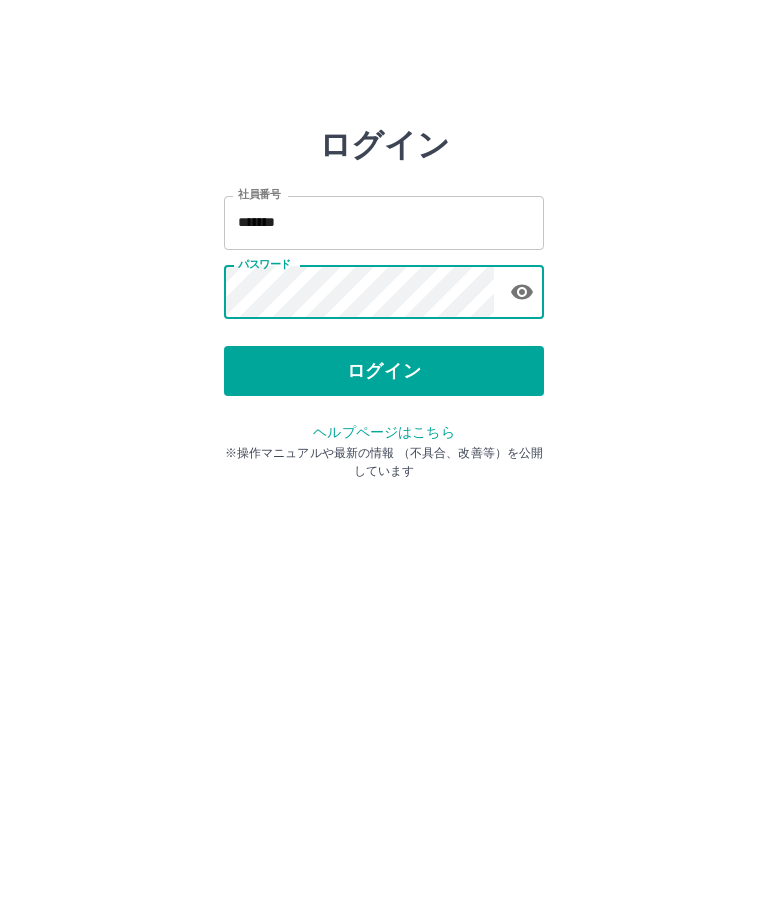 click on "ログイン" at bounding box center [384, 371] 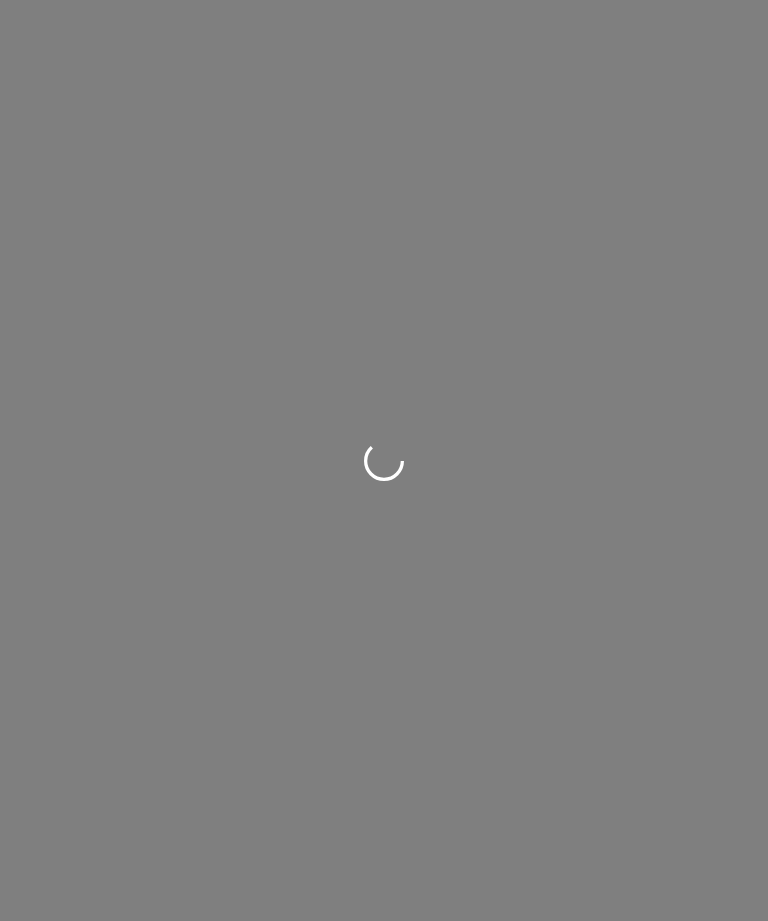 scroll, scrollTop: 0, scrollLeft: 0, axis: both 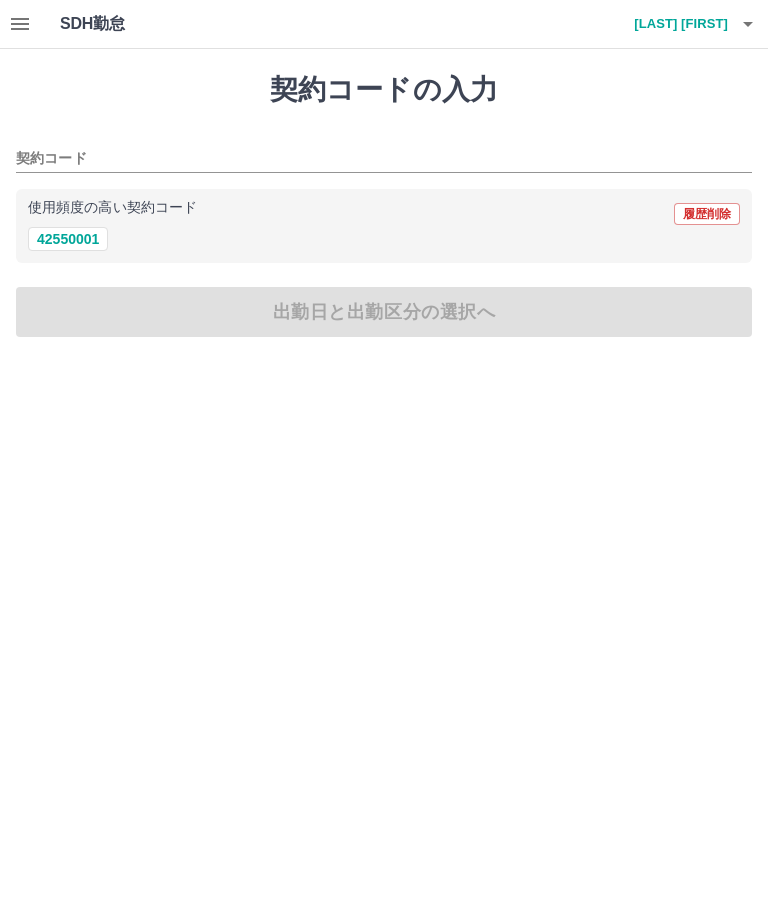 click on "42550001" at bounding box center [68, 239] 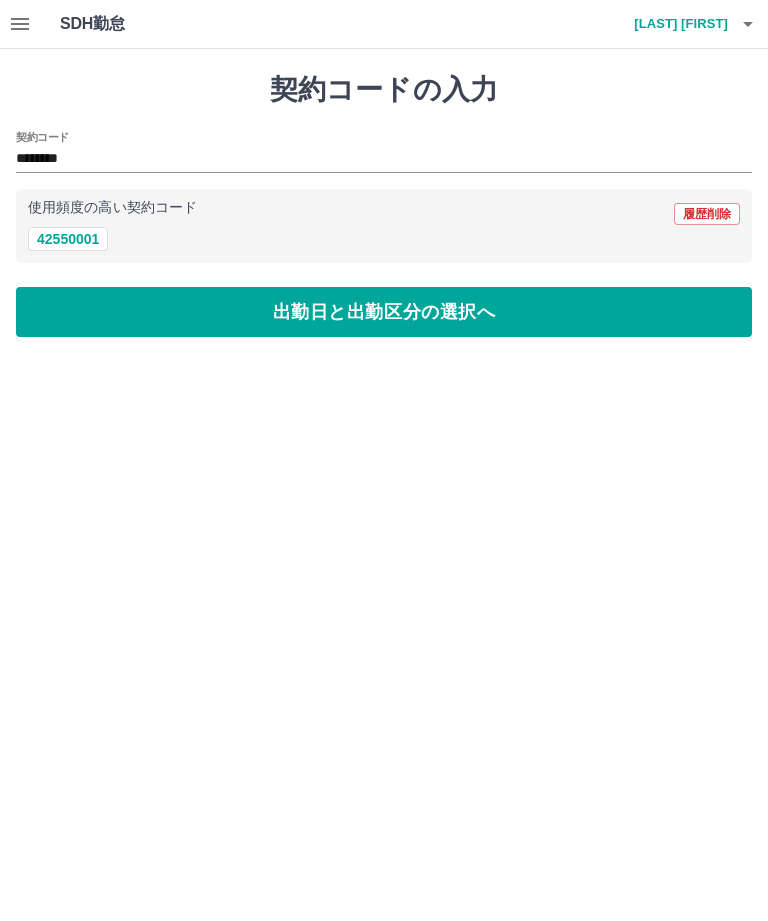 click on "出勤日と出勤区分の選択へ" at bounding box center (384, 312) 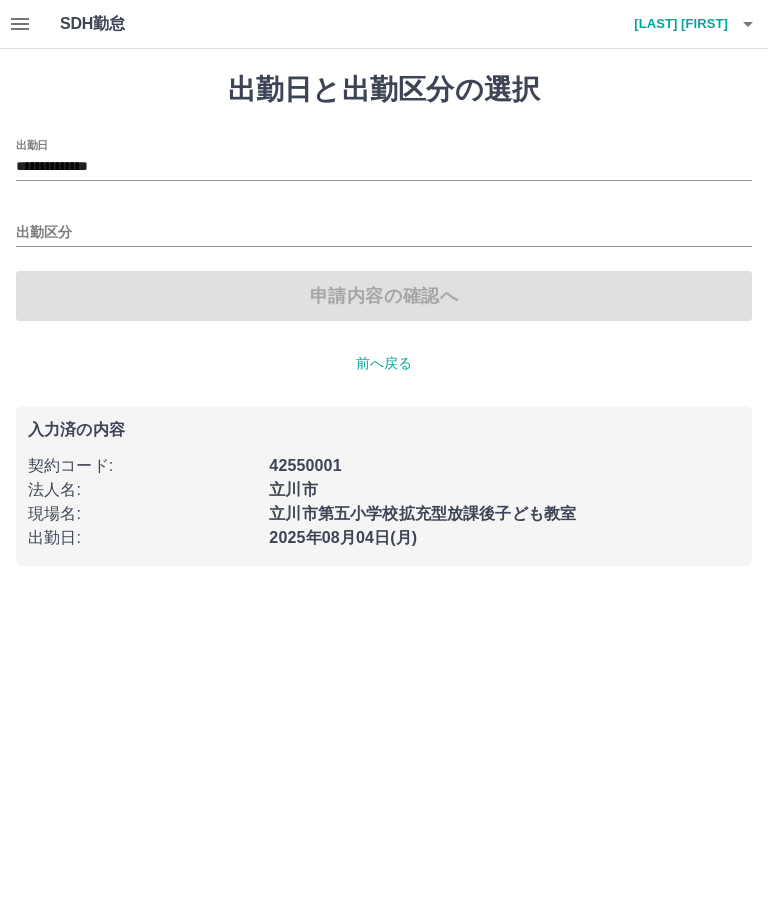 click on "出勤区分" at bounding box center [384, 233] 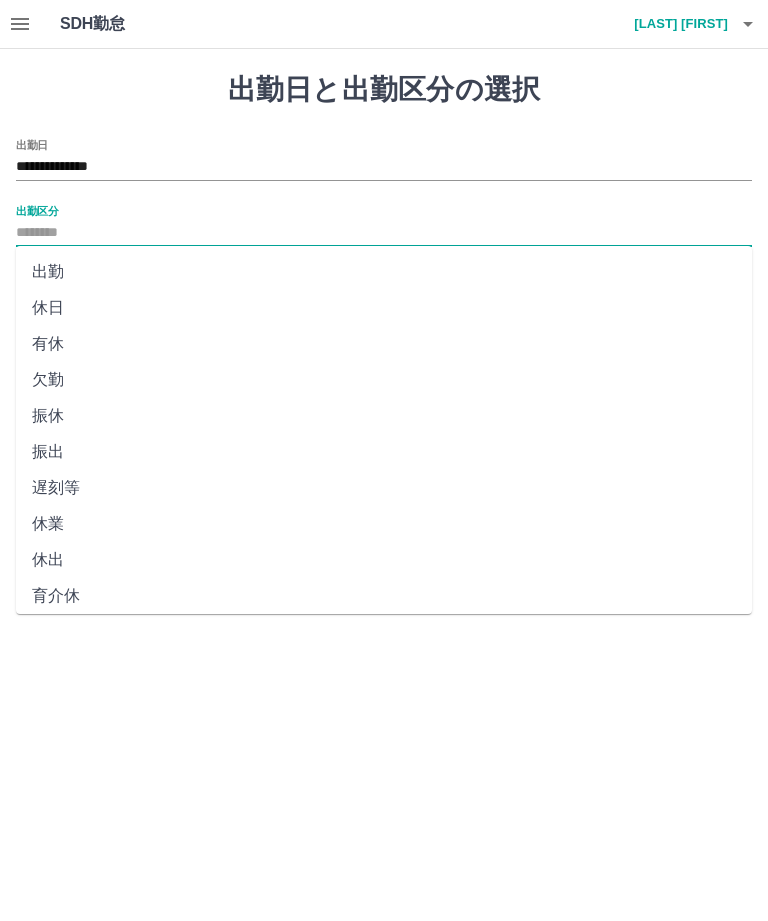 click on "出勤" at bounding box center [384, 272] 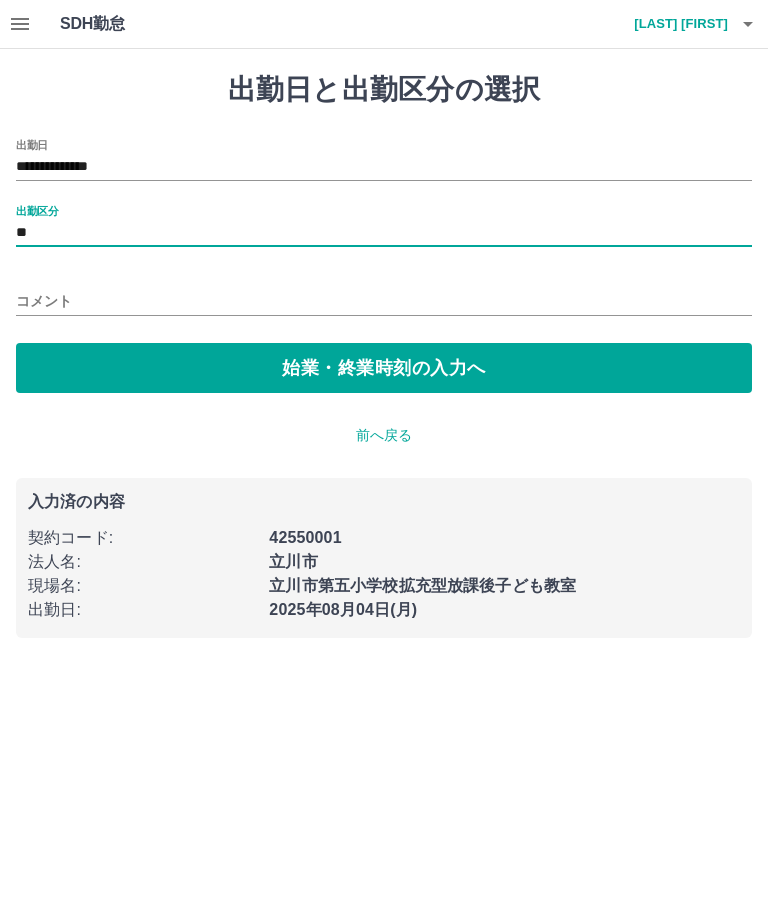 type on "**" 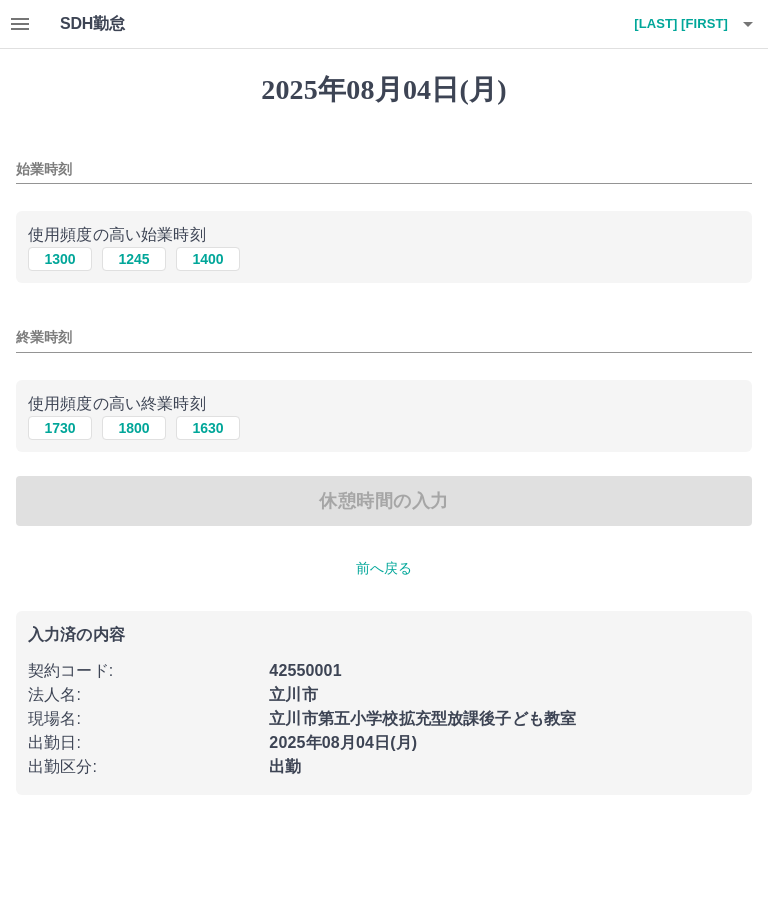click on "始業時刻" at bounding box center (384, 169) 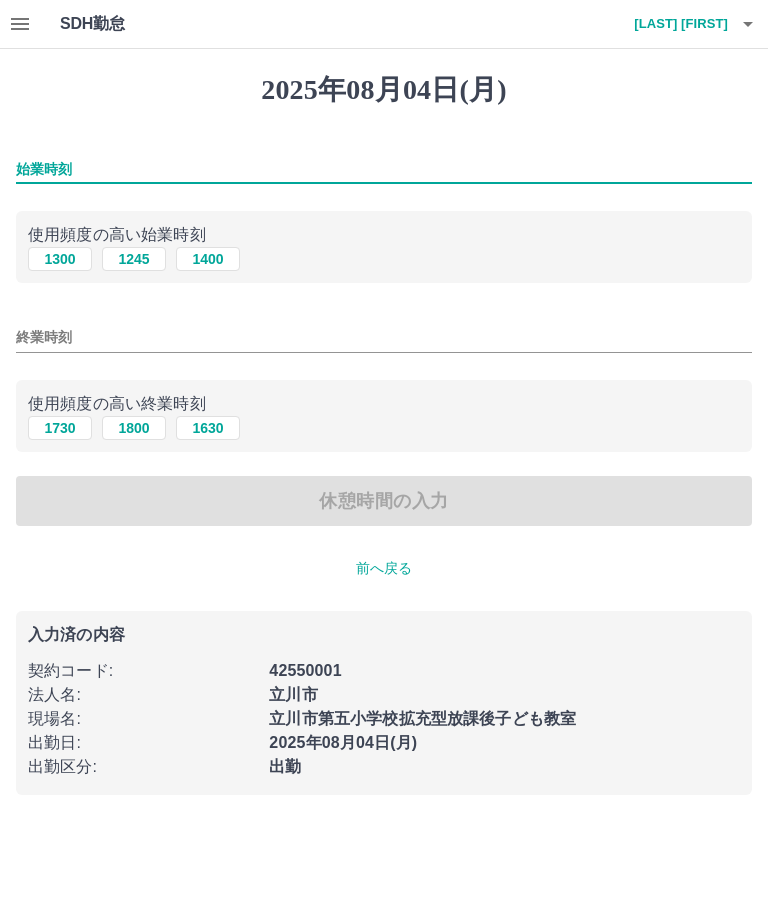 type on "*" 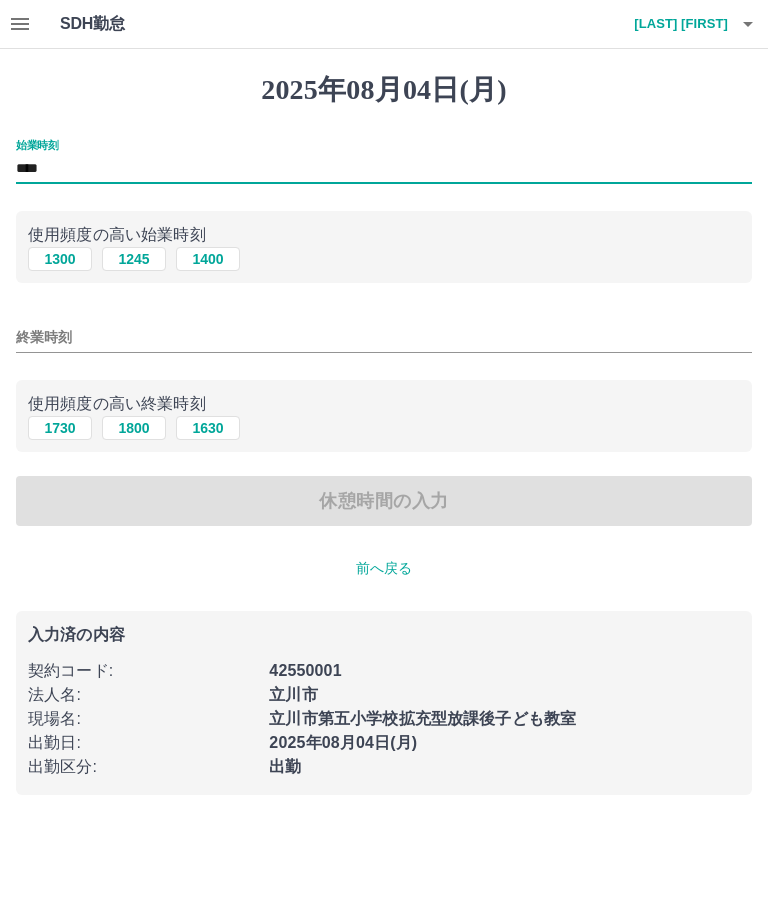 type on "****" 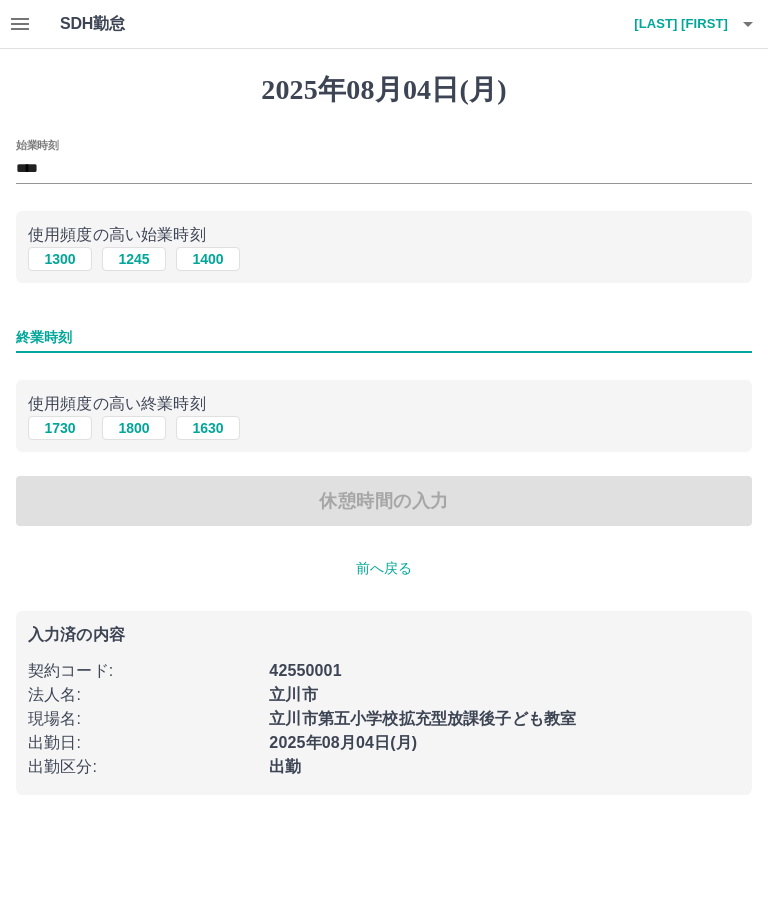 click on "1730" at bounding box center (60, 428) 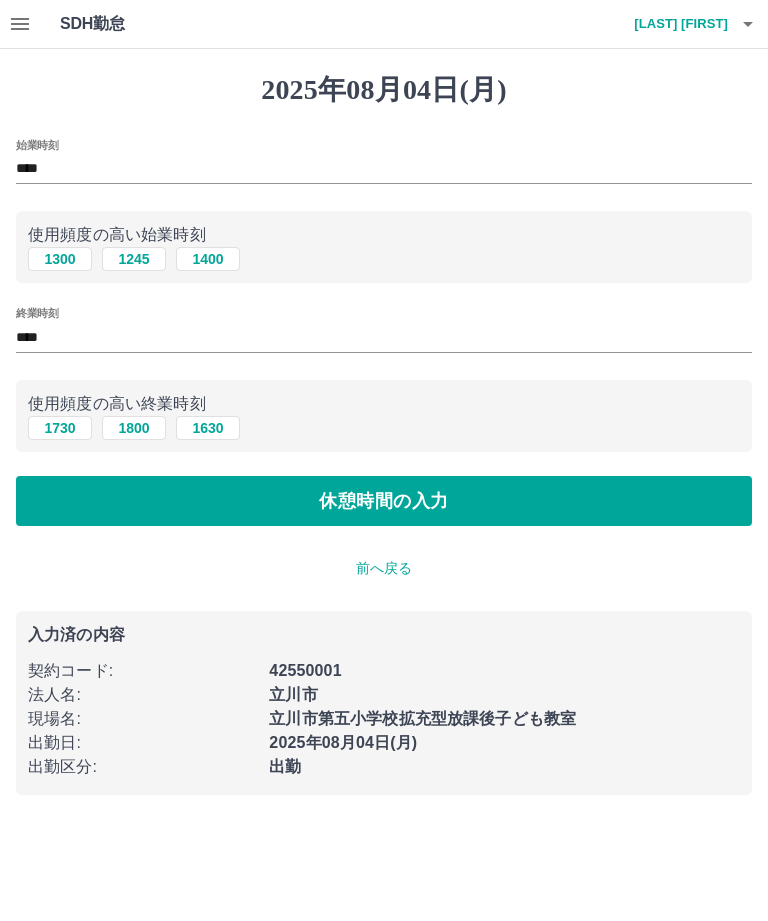 click on "休憩時間の入力" at bounding box center [384, 501] 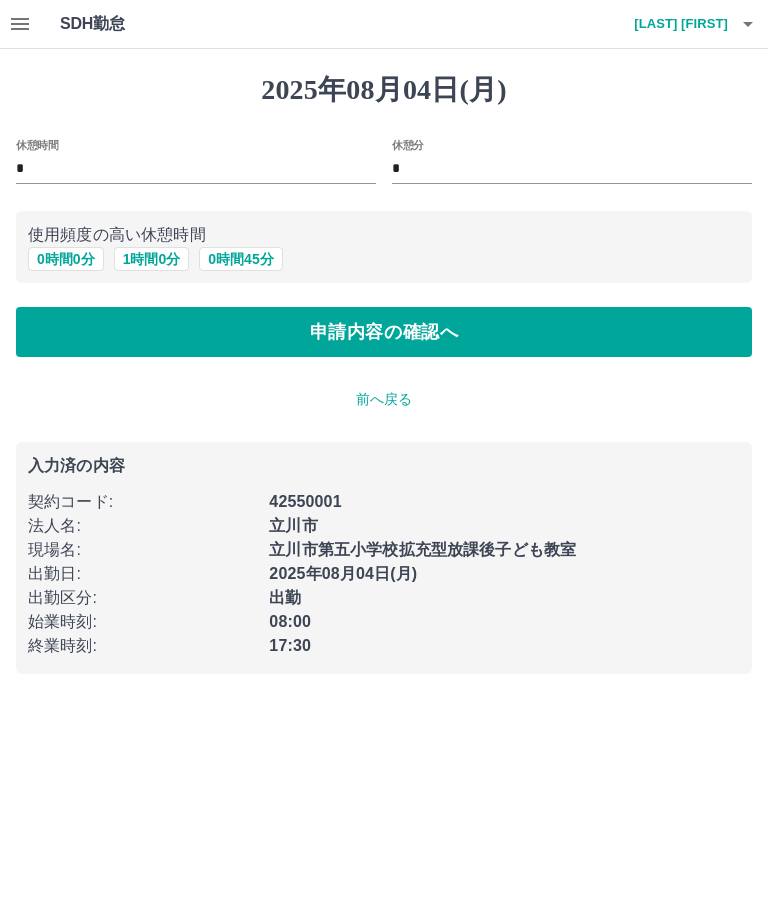 click on "1 時間 0 分" at bounding box center (152, 259) 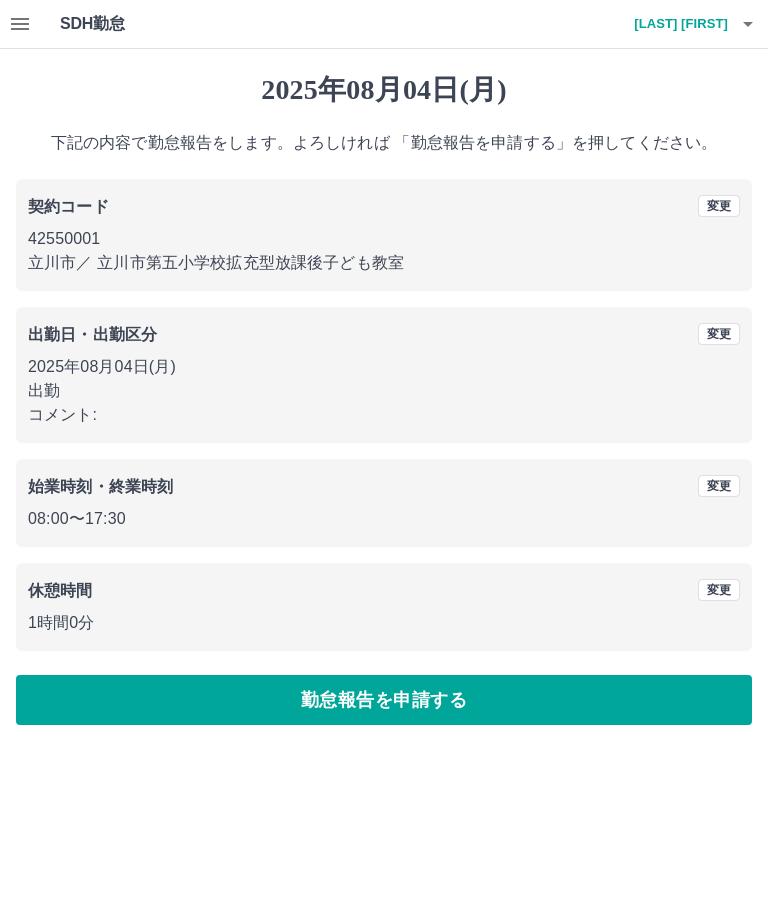 click on "変更" at bounding box center [719, 486] 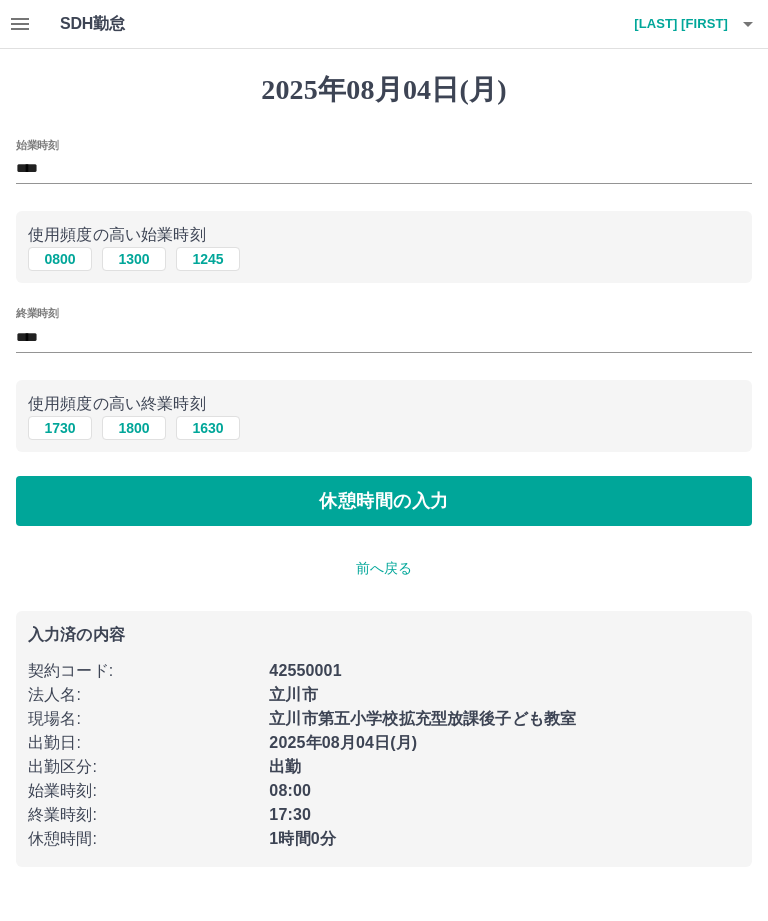 click on "****" at bounding box center [384, 169] 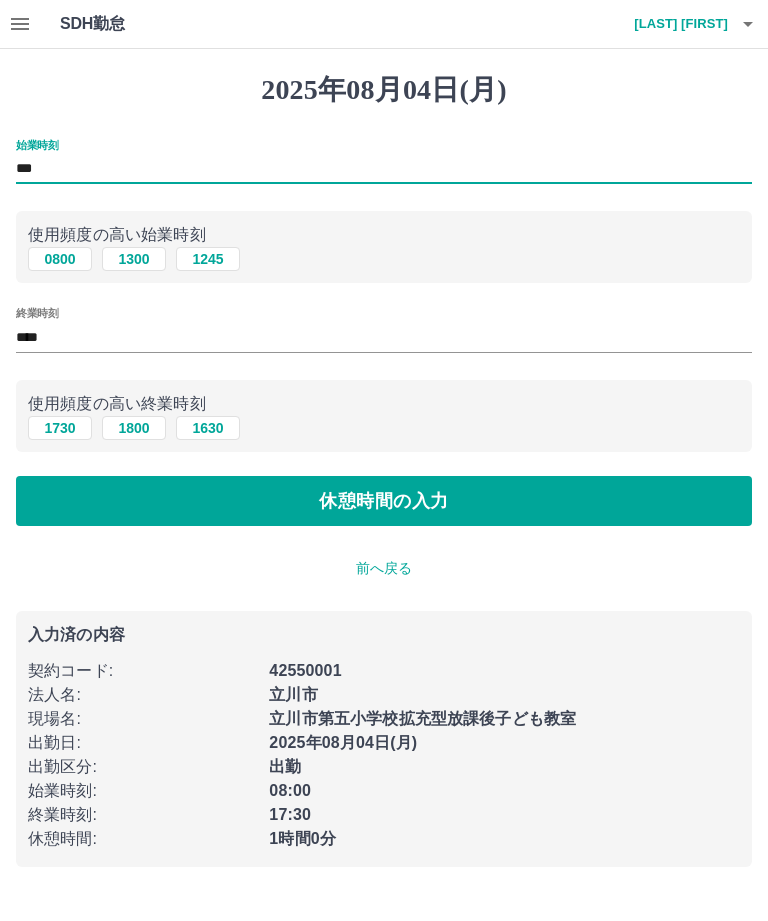 type on "****" 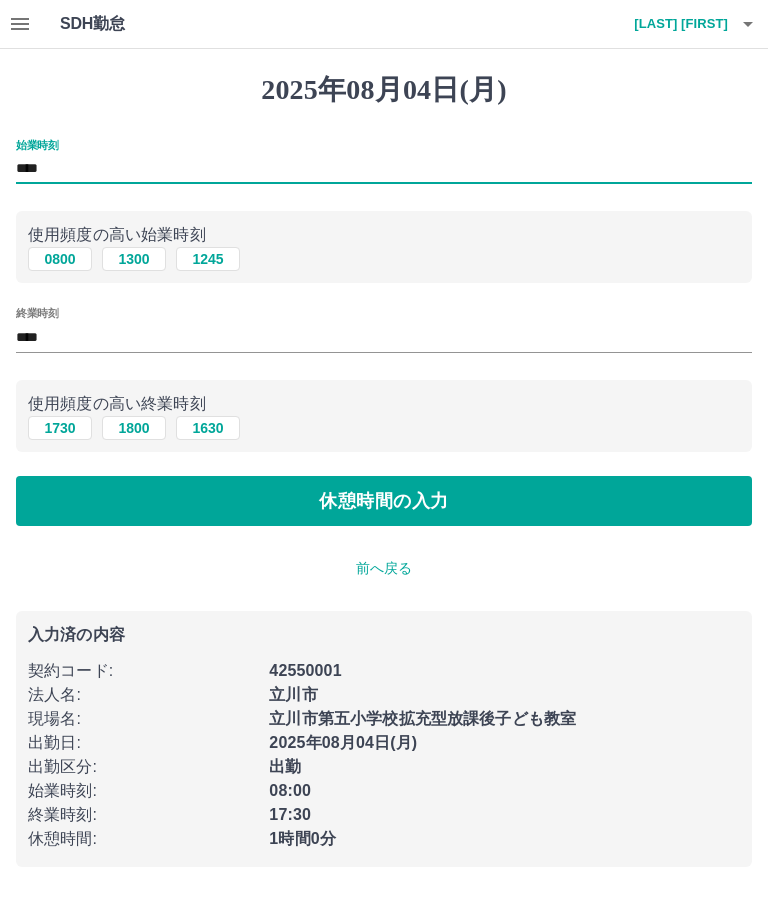click on "休憩時間の入力" at bounding box center [384, 501] 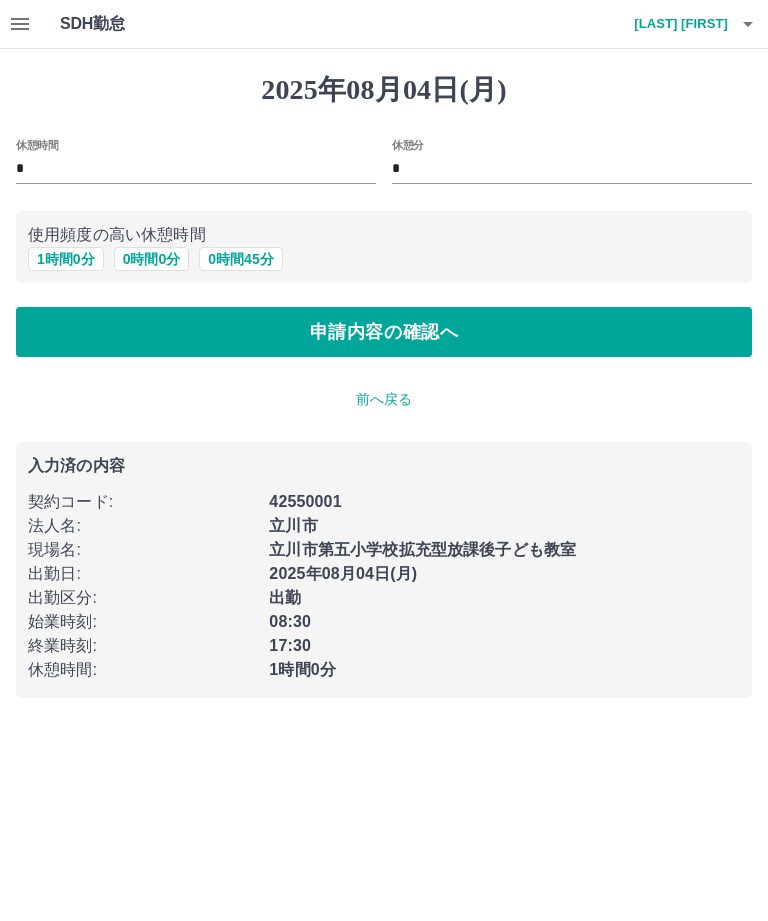 click on "申請内容の確認へ" at bounding box center [384, 332] 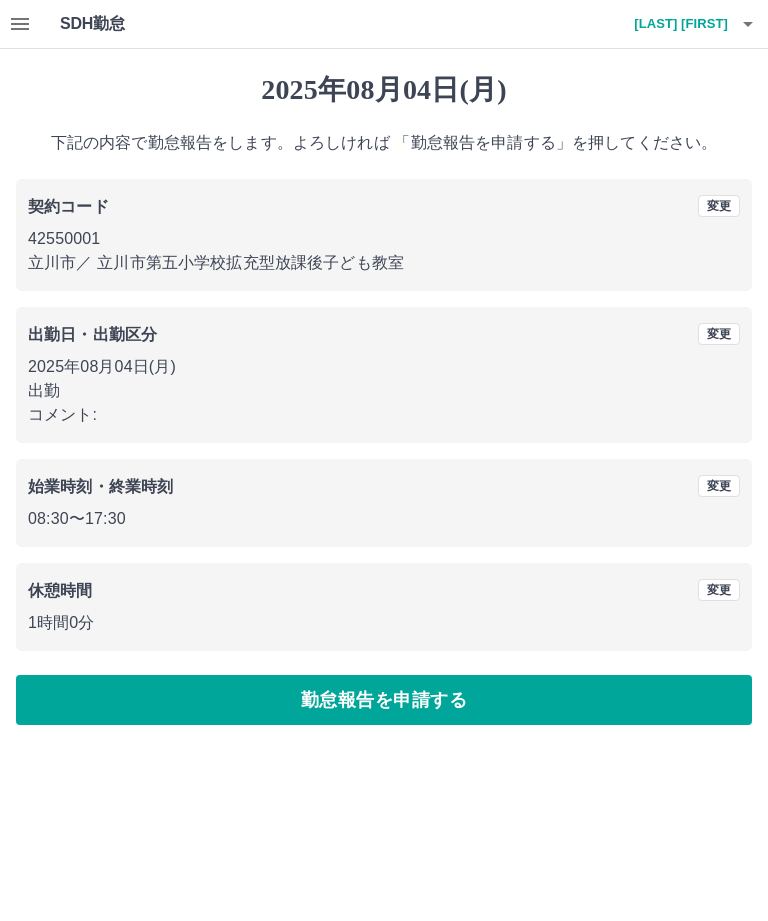 click on "勤怠報告を申請する" at bounding box center [384, 700] 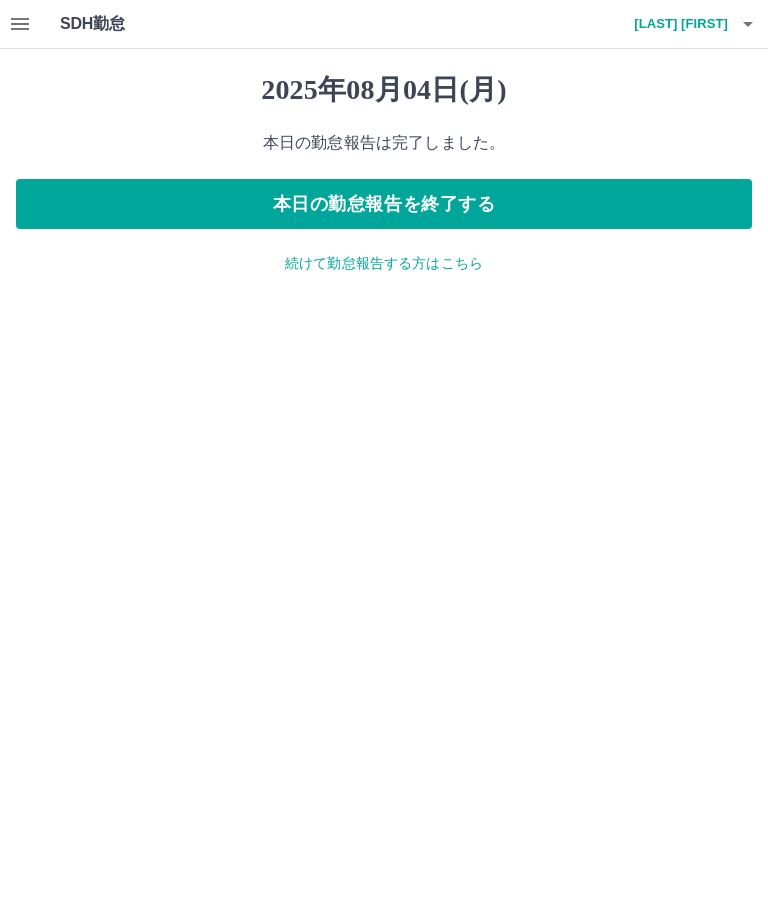 click on "本日の勤怠報告を終了する" at bounding box center [384, 204] 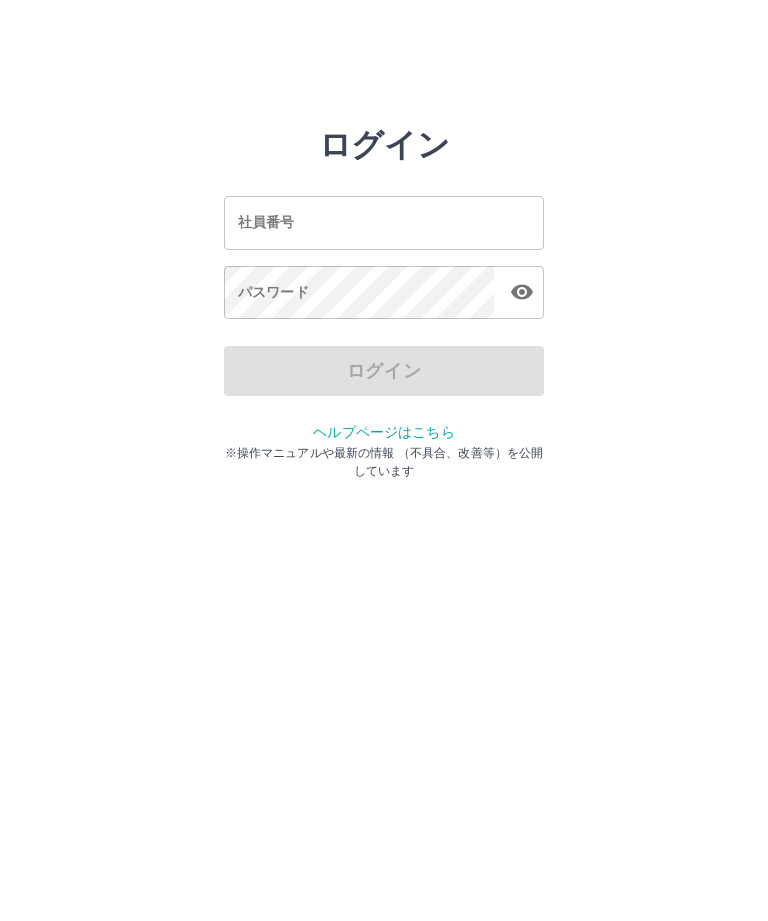 scroll, scrollTop: 0, scrollLeft: 0, axis: both 